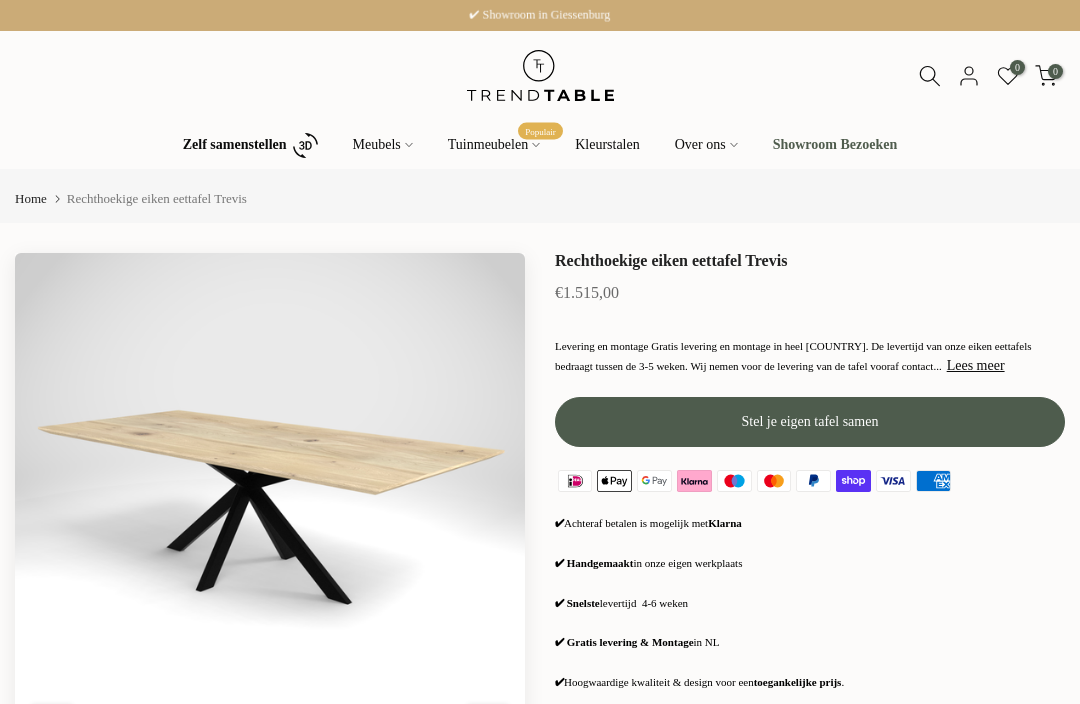 scroll, scrollTop: 0, scrollLeft: 0, axis: both 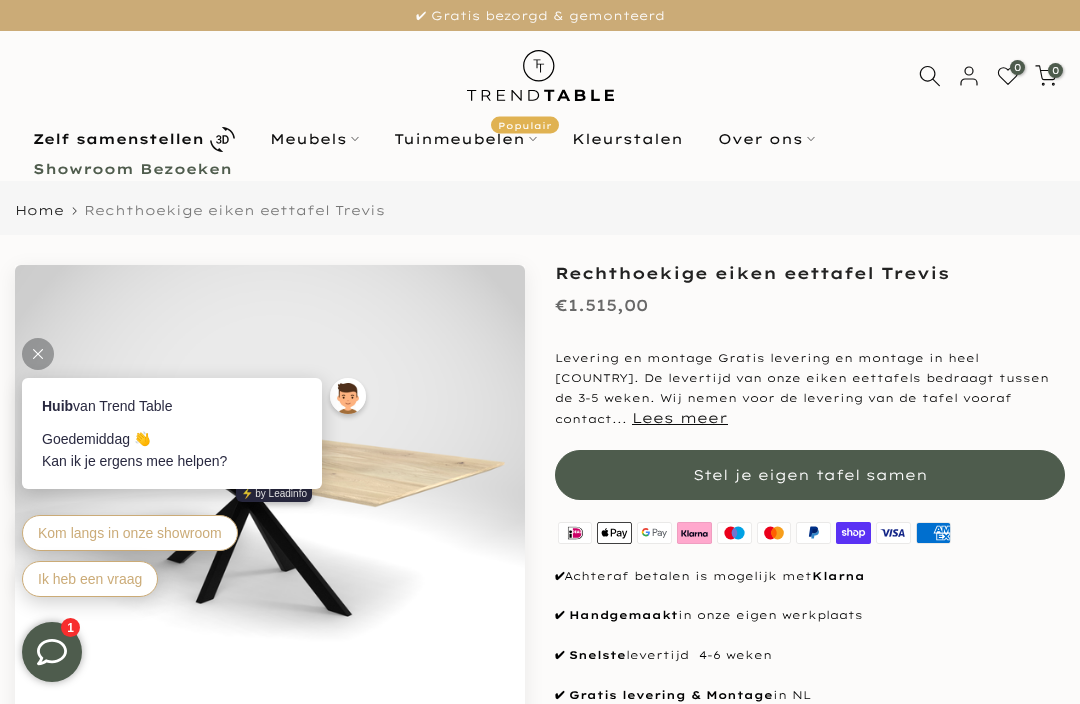click on "Meubels" at bounding box center [314, 139] 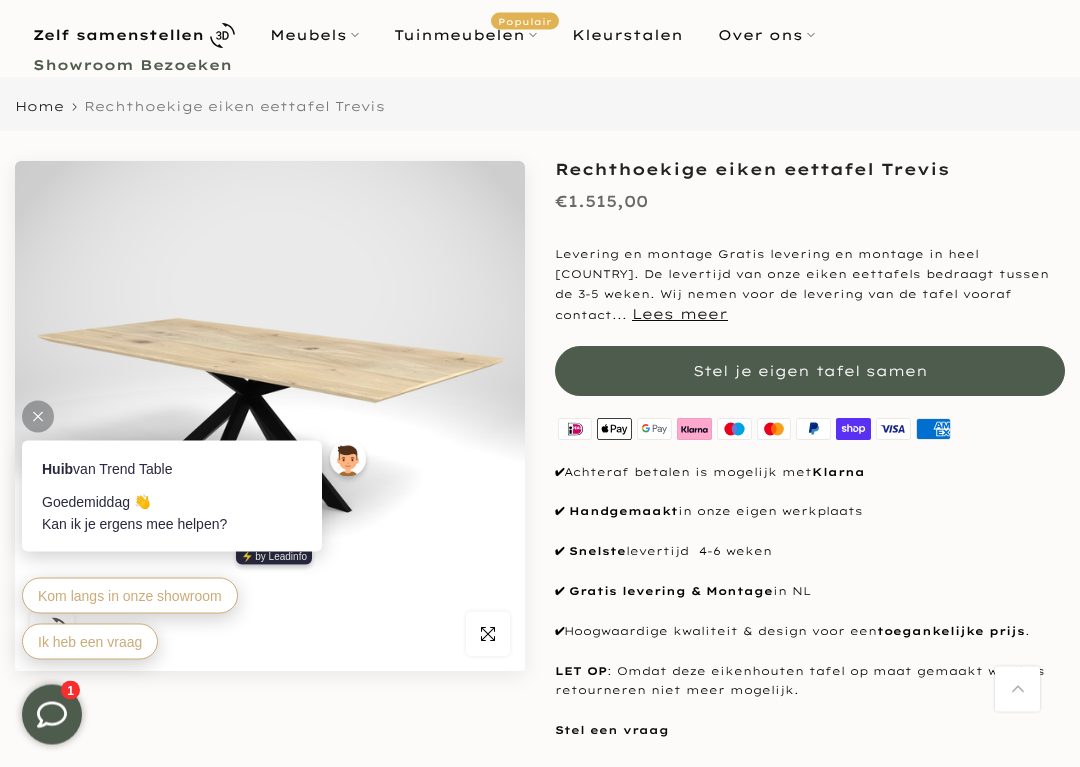 scroll, scrollTop: 104, scrollLeft: 0, axis: vertical 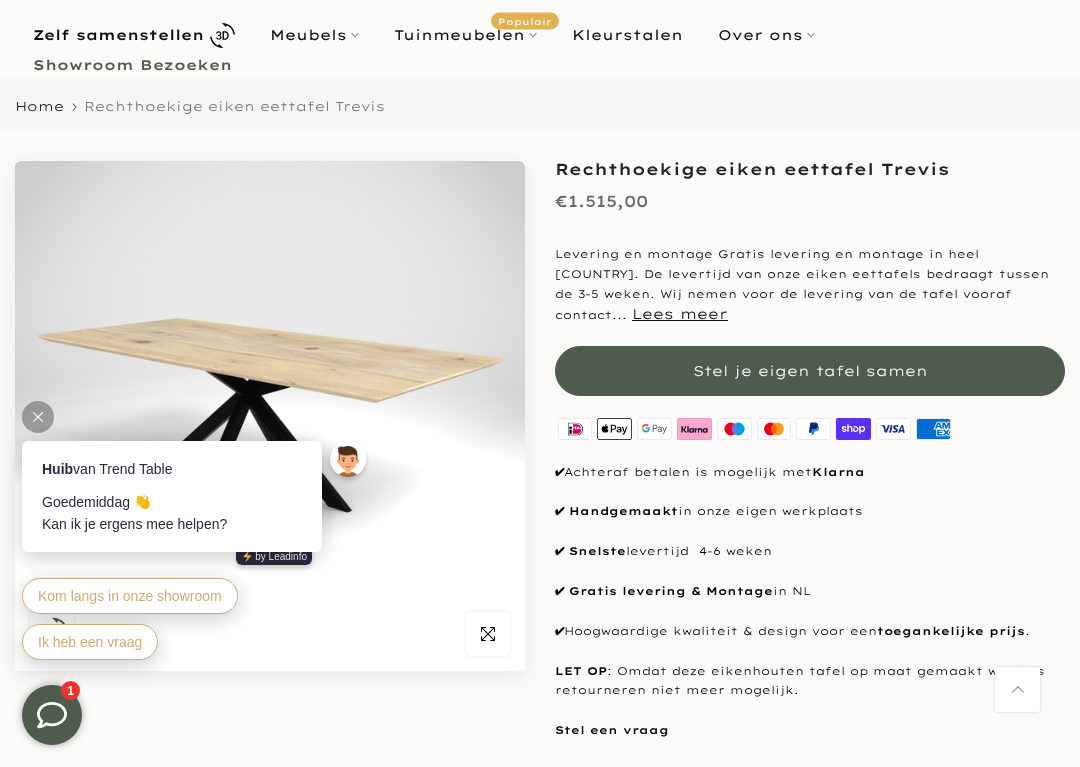 click at bounding box center (38, 417) 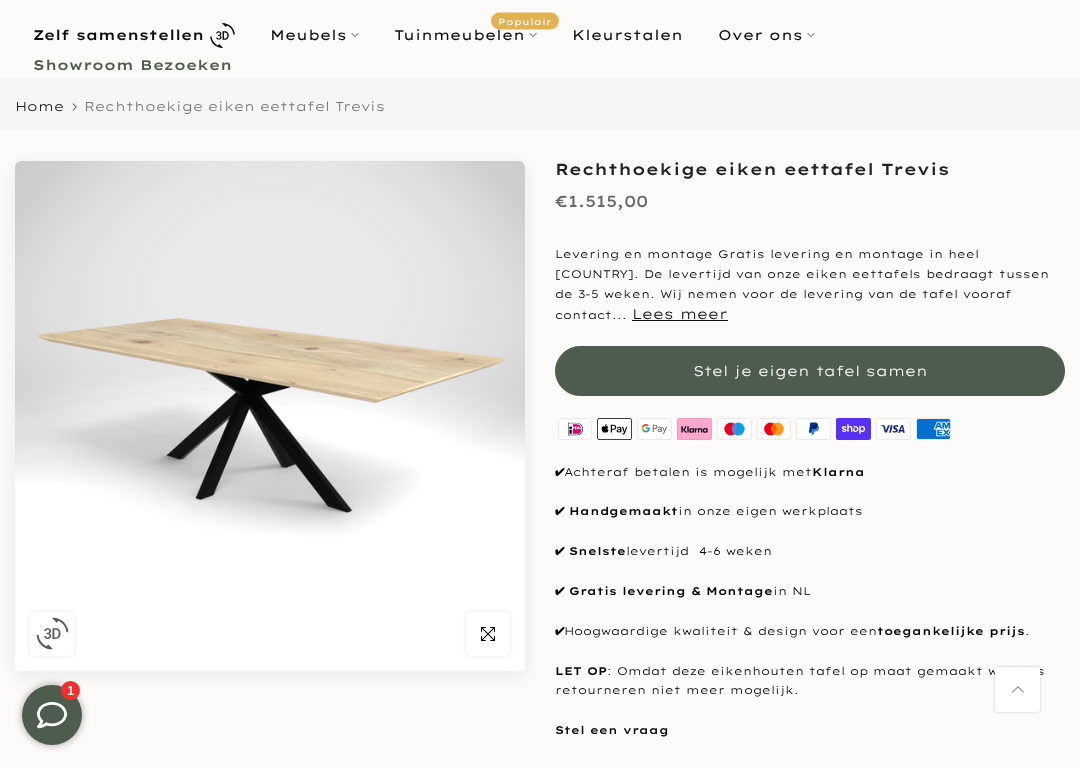 click on "Meubels" at bounding box center (314, 35) 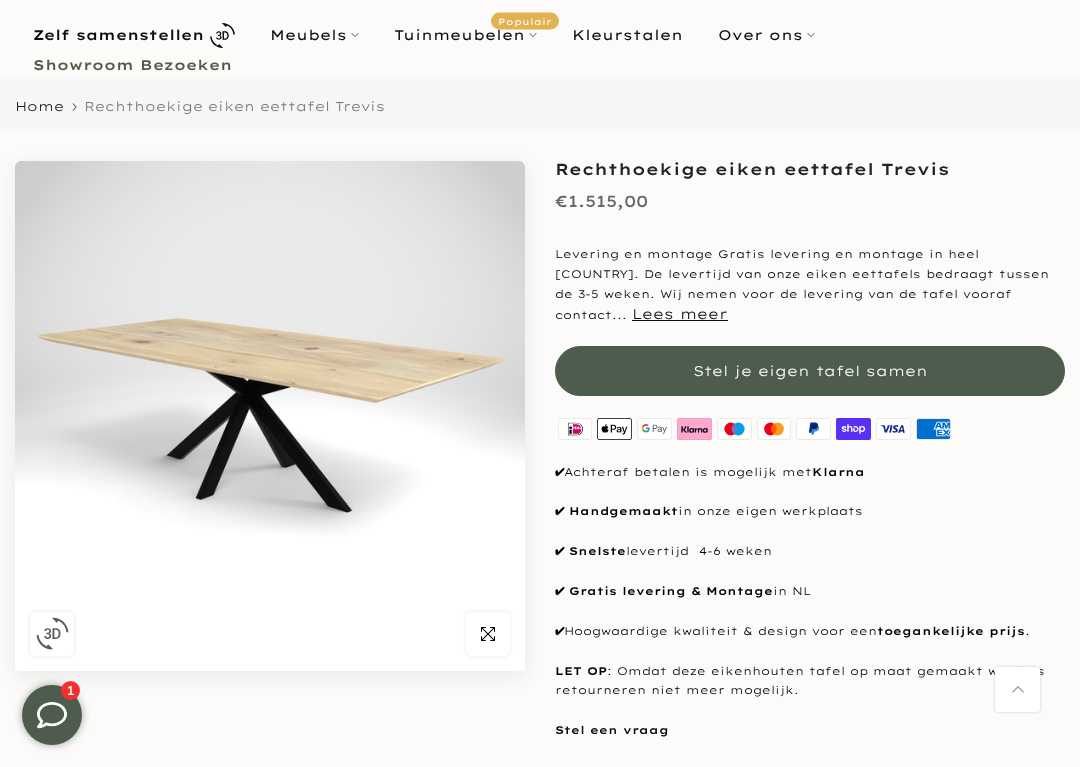 click on "Meubels" at bounding box center (314, 35) 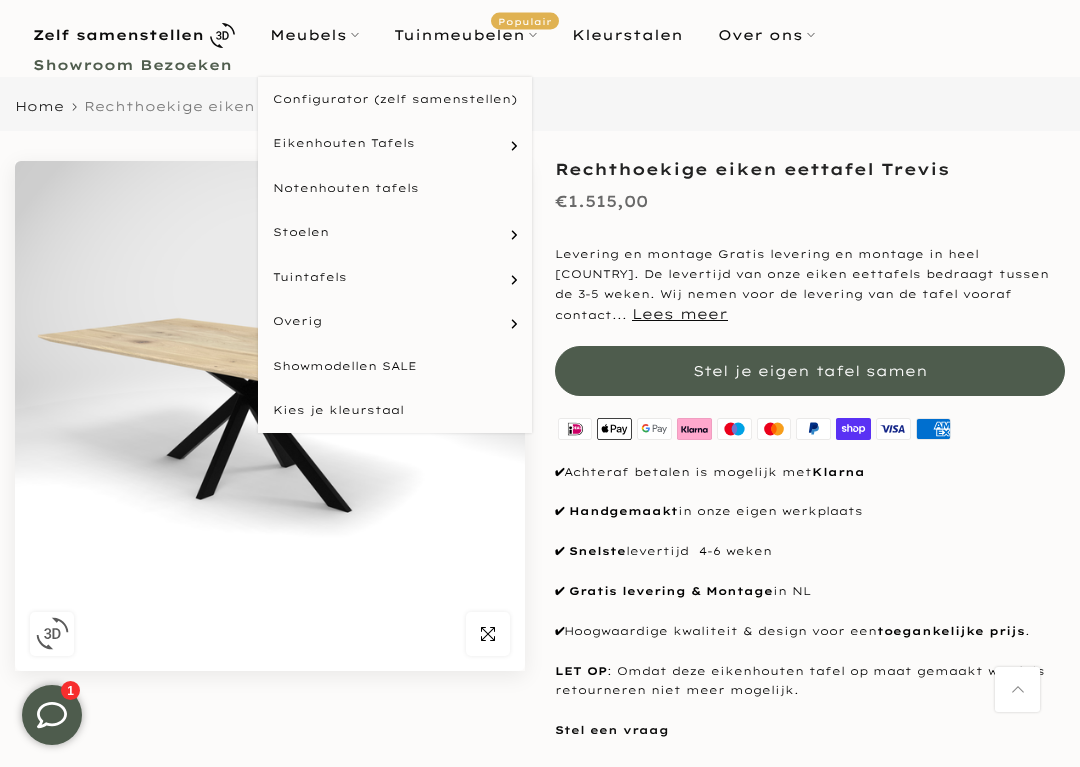 click on "Ovale tafels" at bounding box center [0, 0] 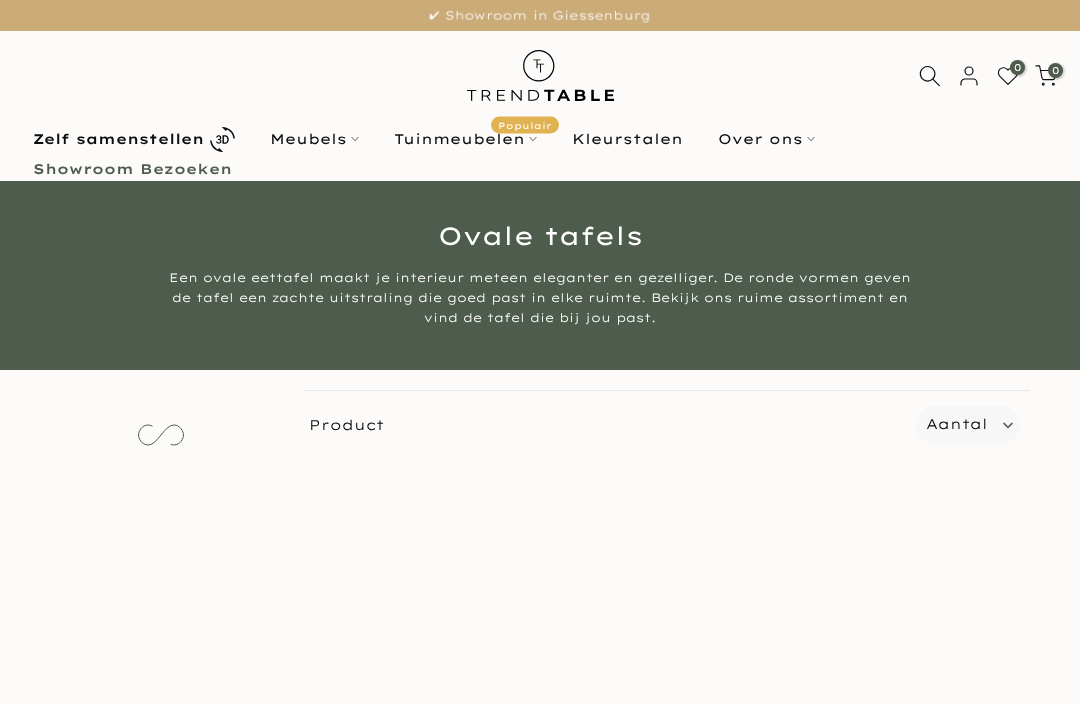 scroll, scrollTop: 0, scrollLeft: 0, axis: both 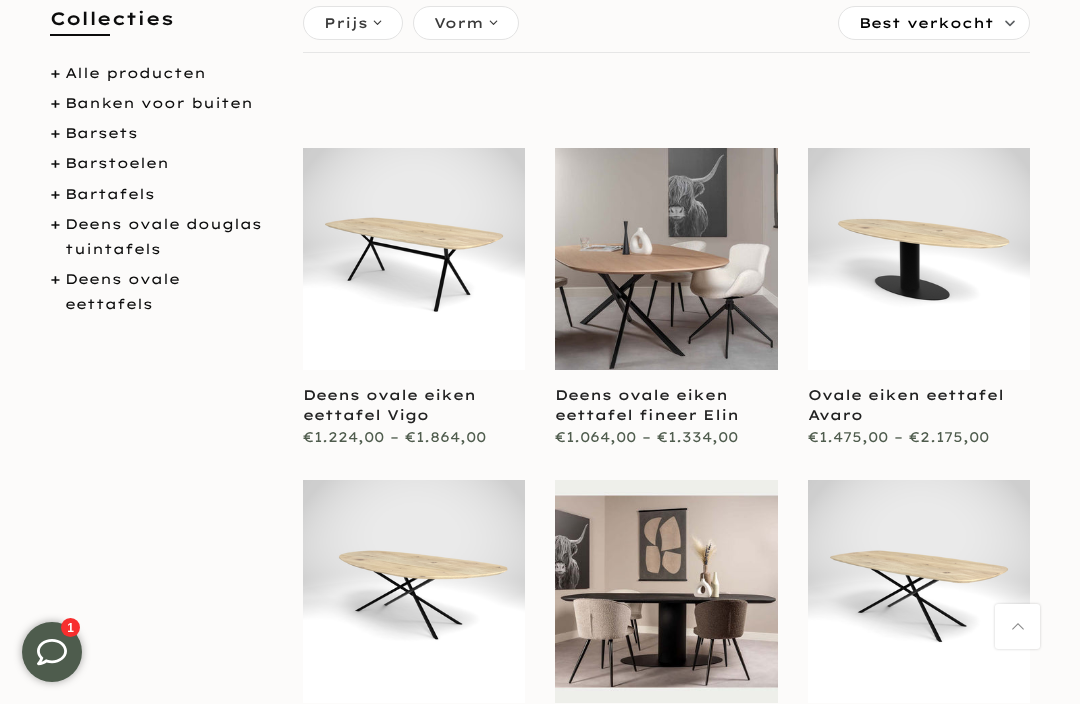 click at bounding box center [919, 259] 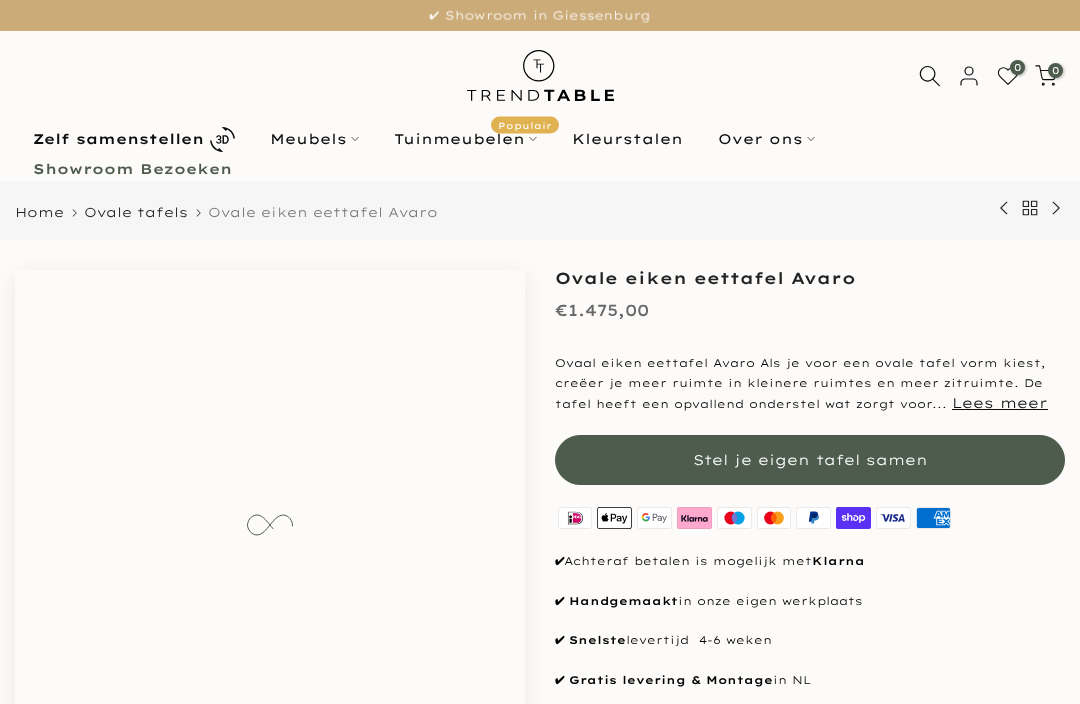 scroll, scrollTop: 0, scrollLeft: 0, axis: both 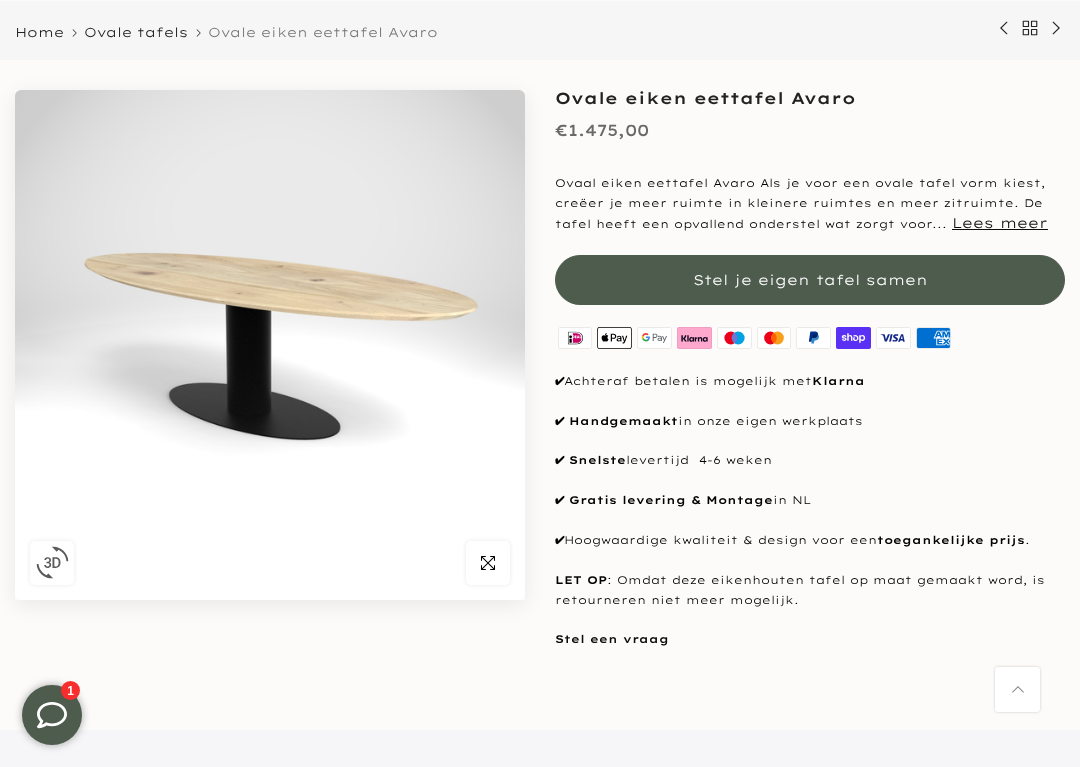 click on "Lees meer" at bounding box center (1000, 223) 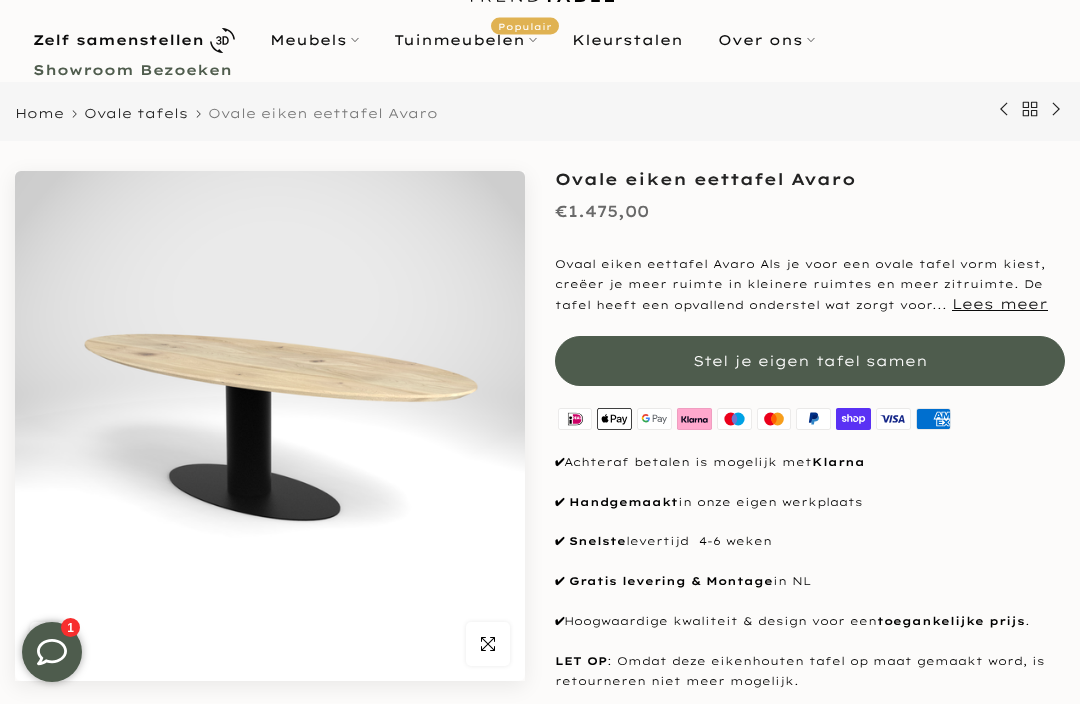 scroll, scrollTop: 98, scrollLeft: 0, axis: vertical 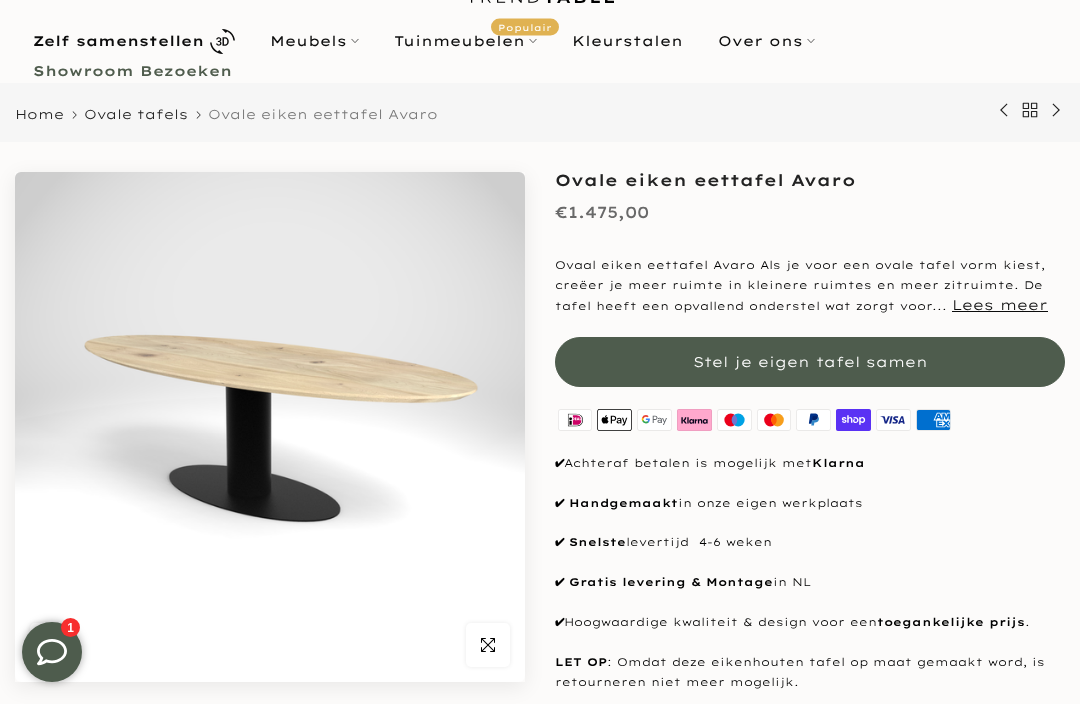click on "Stel je eigen tafel samen" at bounding box center (810, 362) 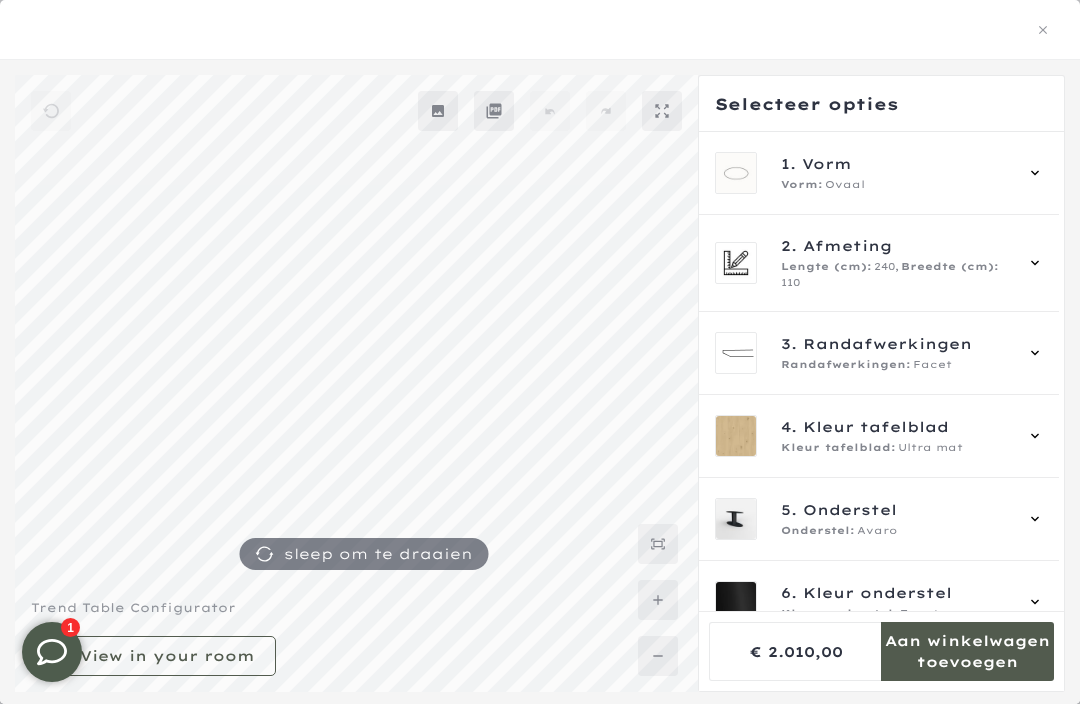 click on "2.  Afmeting Lengte (cm): 240, Breedte (cm): 110" at bounding box center [896, 263] 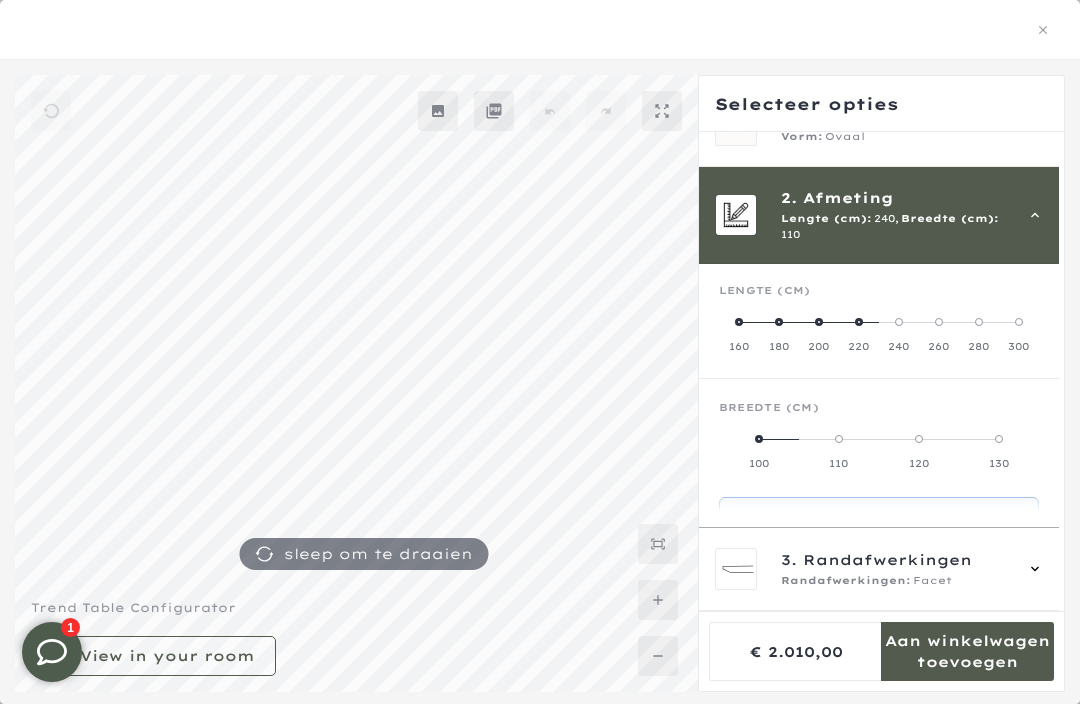 scroll, scrollTop: 83, scrollLeft: 0, axis: vertical 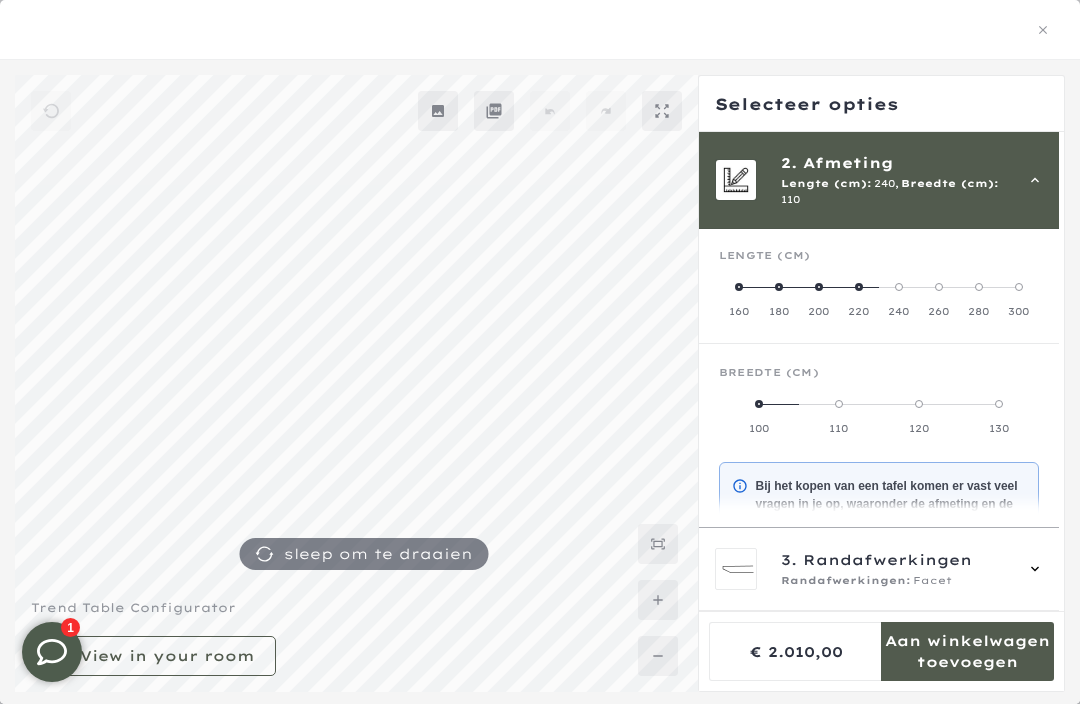 click on "220" 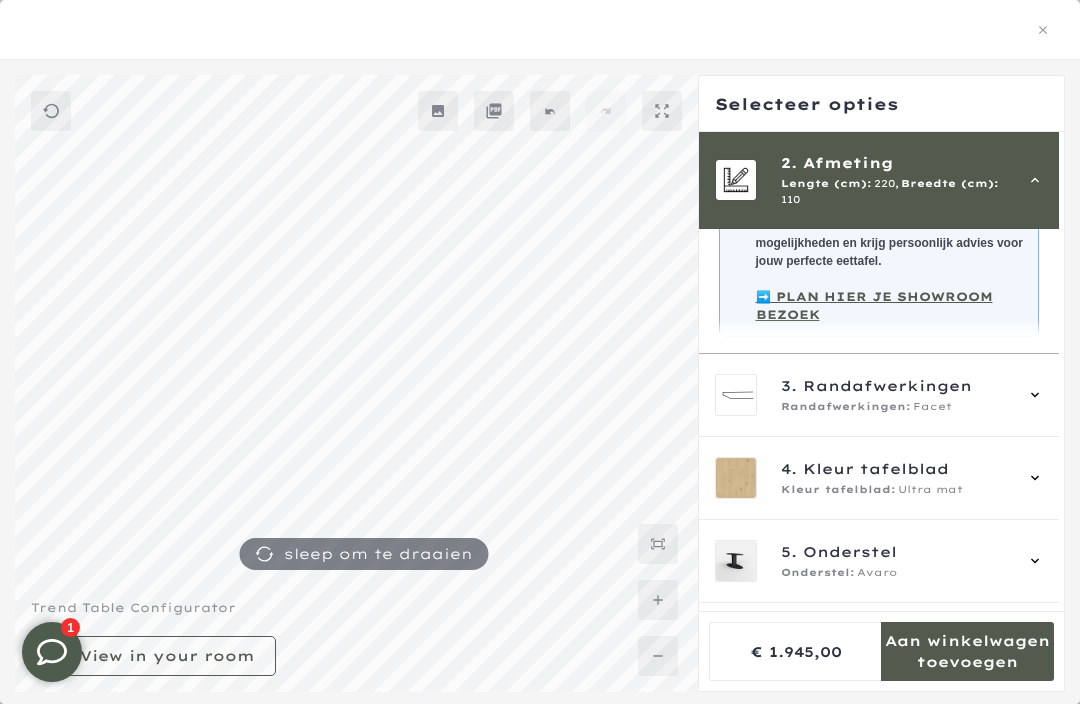 scroll, scrollTop: 453, scrollLeft: 0, axis: vertical 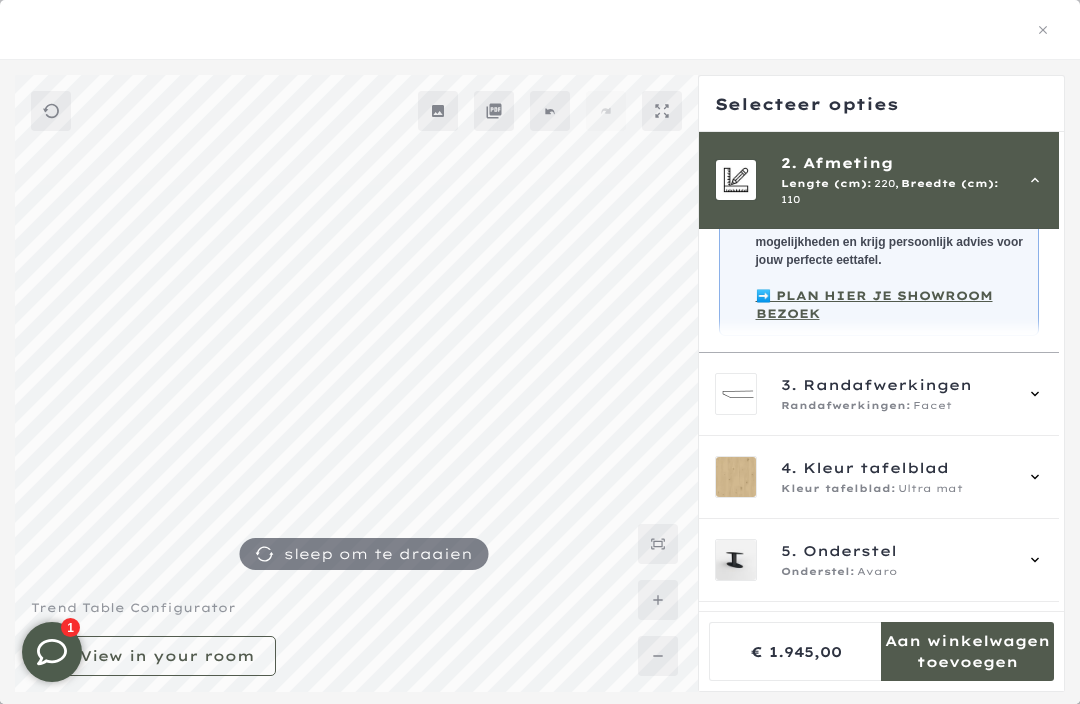 click on "3. Randafwerkingen Randafwerkingen: Facet" at bounding box center (879, 394) 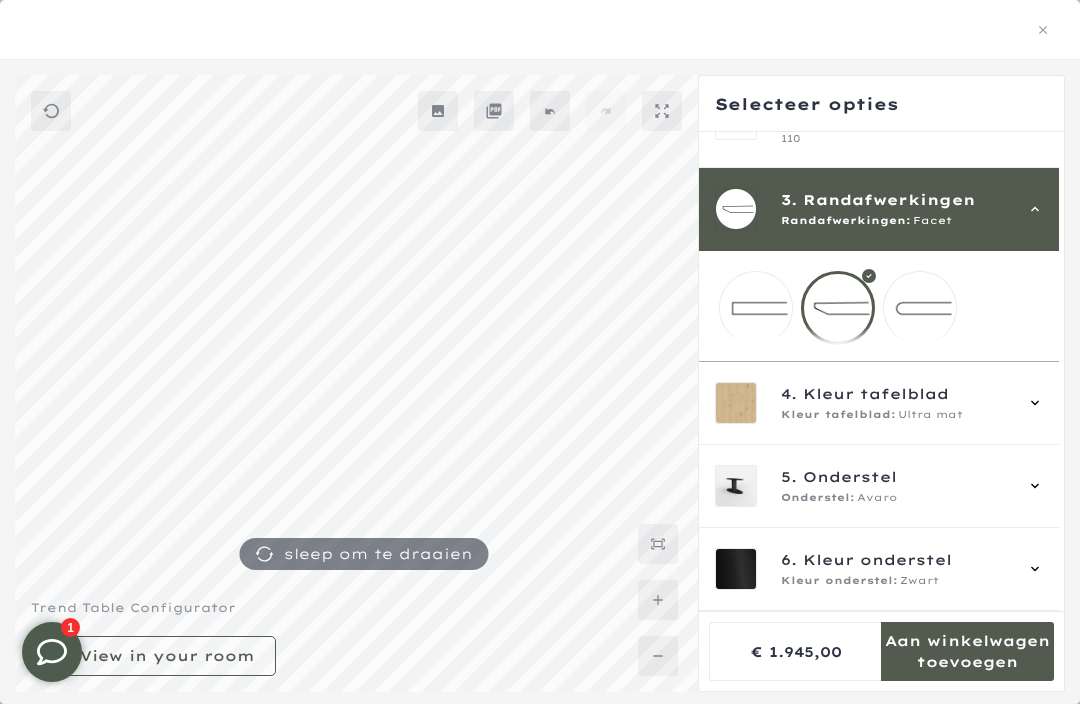 scroll, scrollTop: 149, scrollLeft: 0, axis: vertical 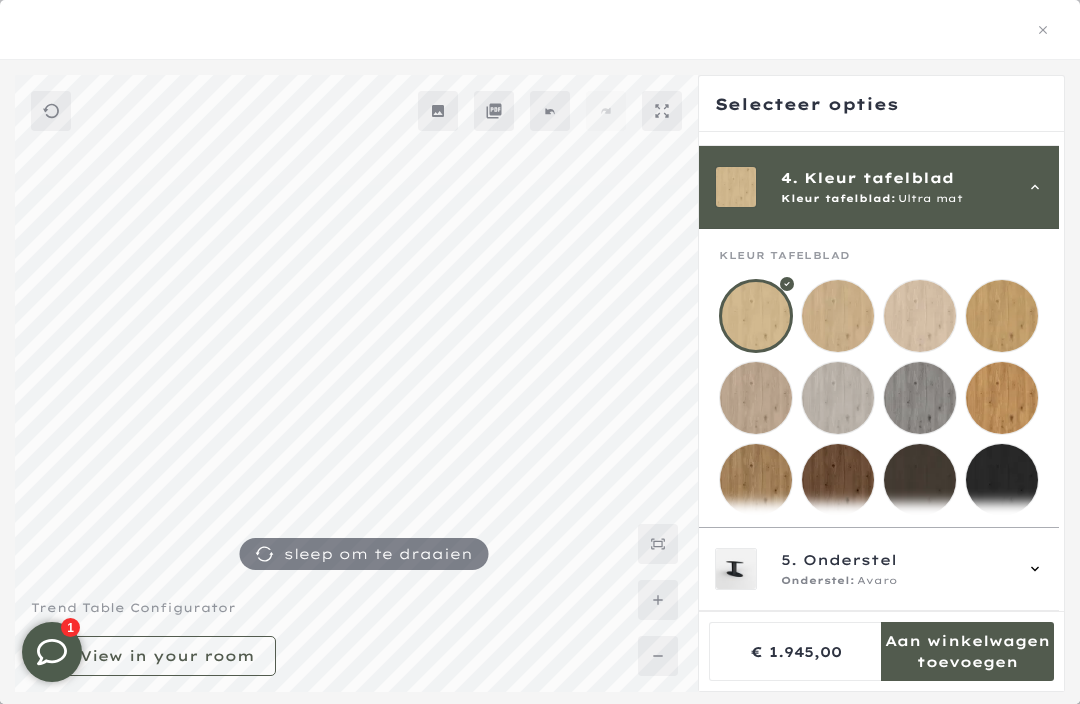 click at bounding box center (756, 316) 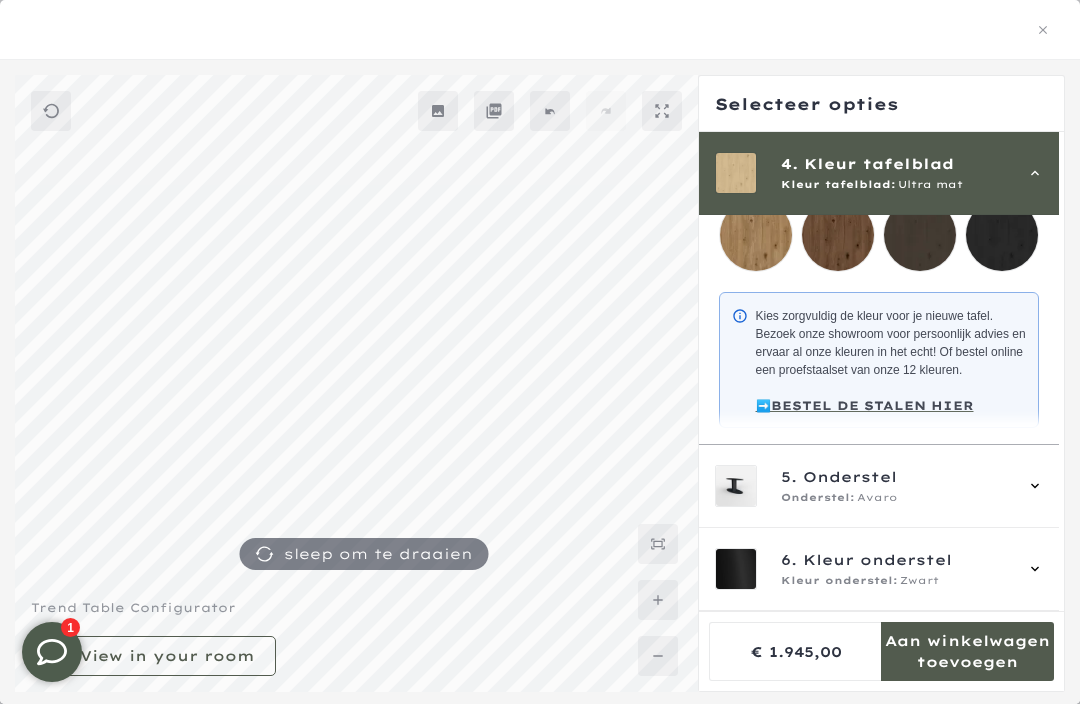 scroll, scrollTop: 504, scrollLeft: 0, axis: vertical 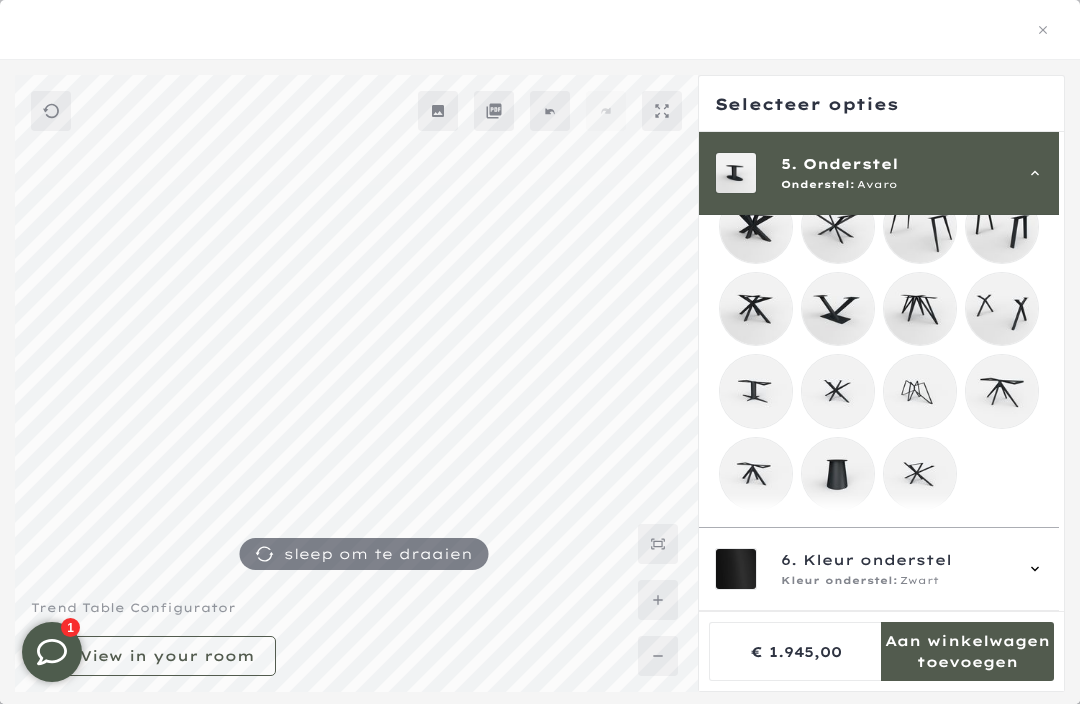 click 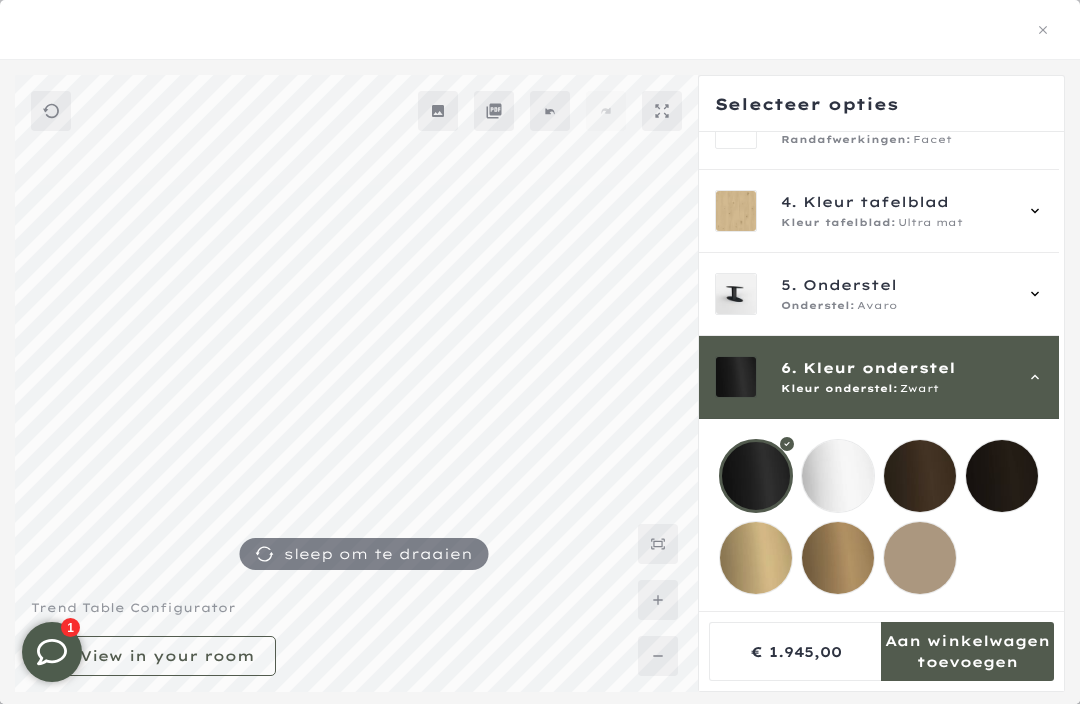 scroll, scrollTop: 232, scrollLeft: 0, axis: vertical 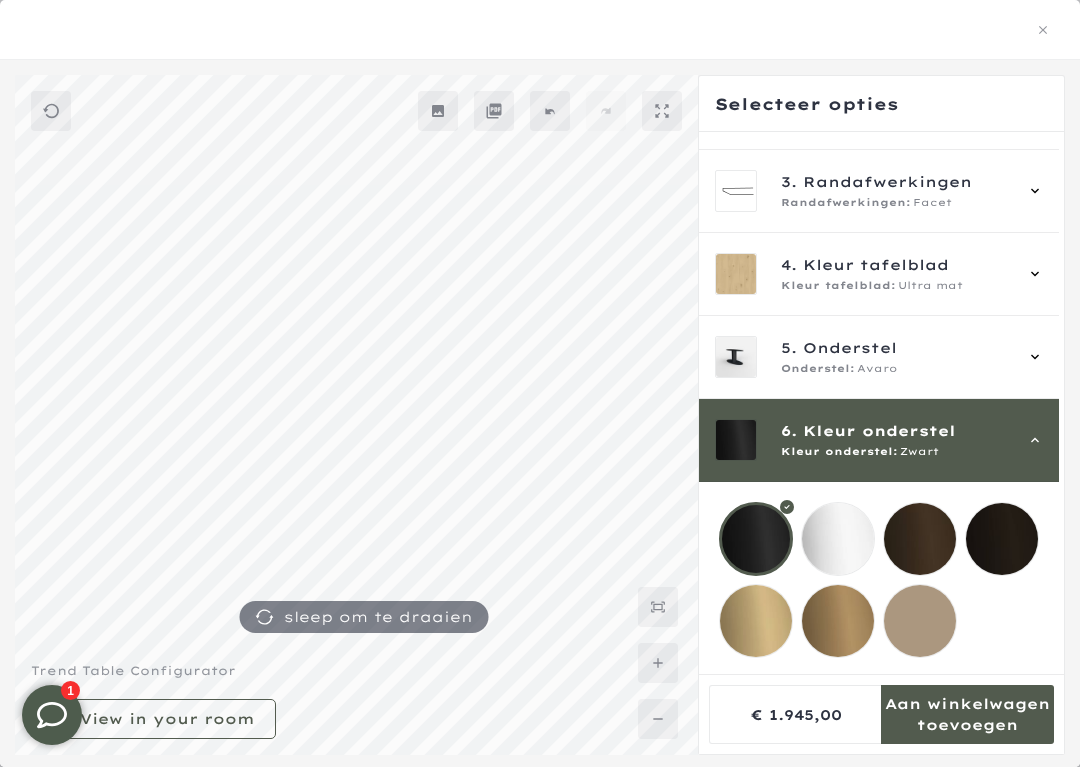 click at bounding box center [756, 539] 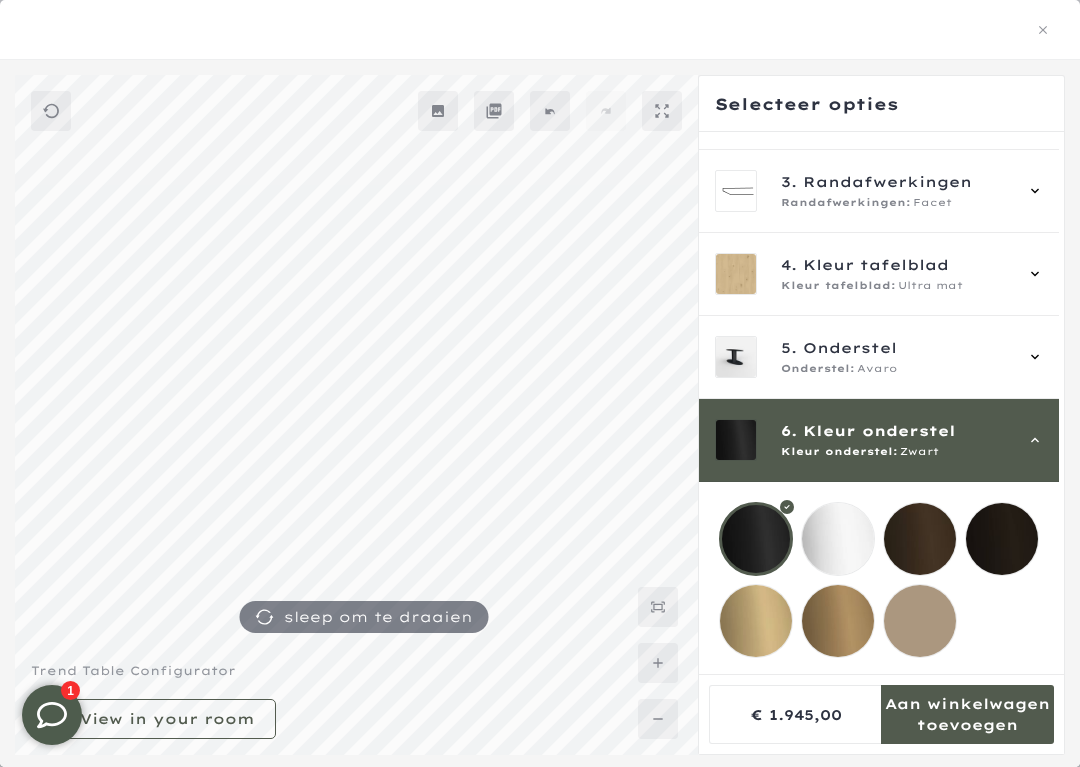 scroll, scrollTop: 913, scrollLeft: 0, axis: vertical 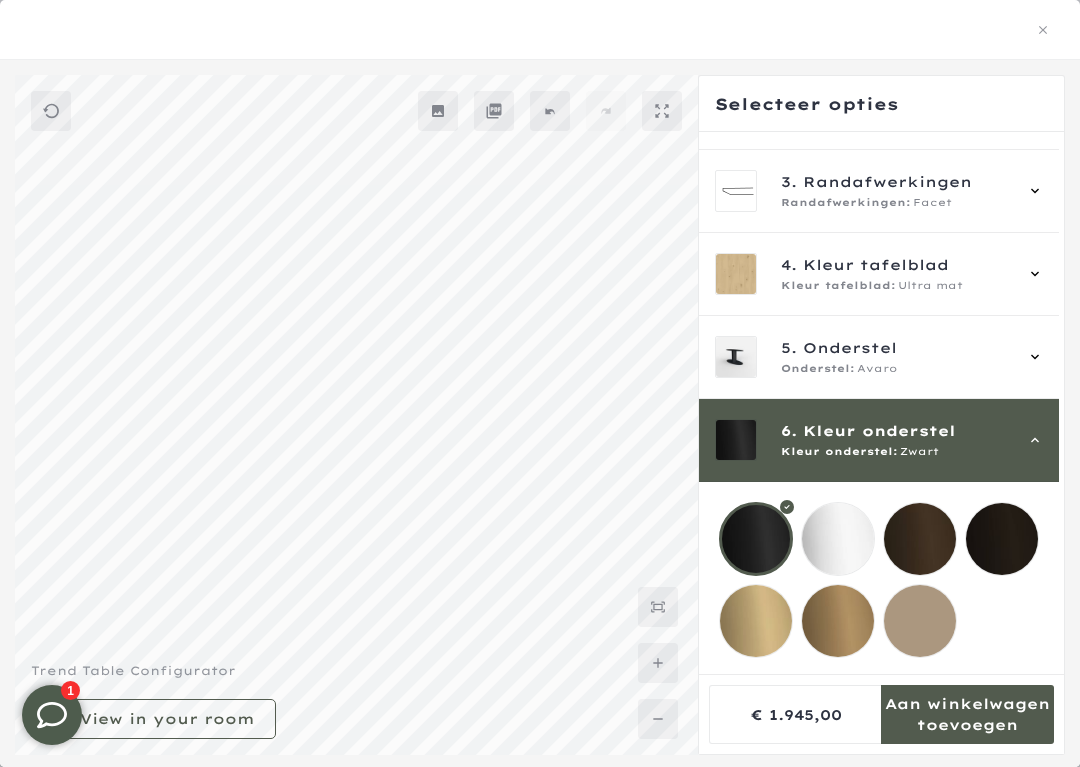 click 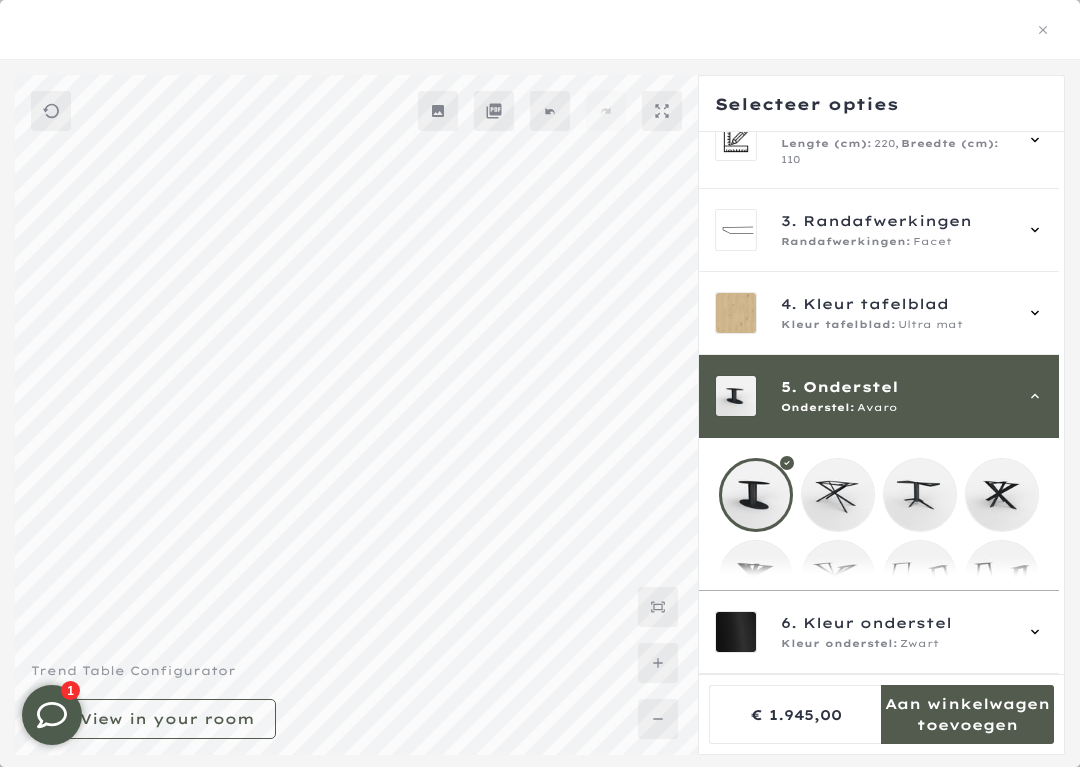 scroll, scrollTop: 332, scrollLeft: 0, axis: vertical 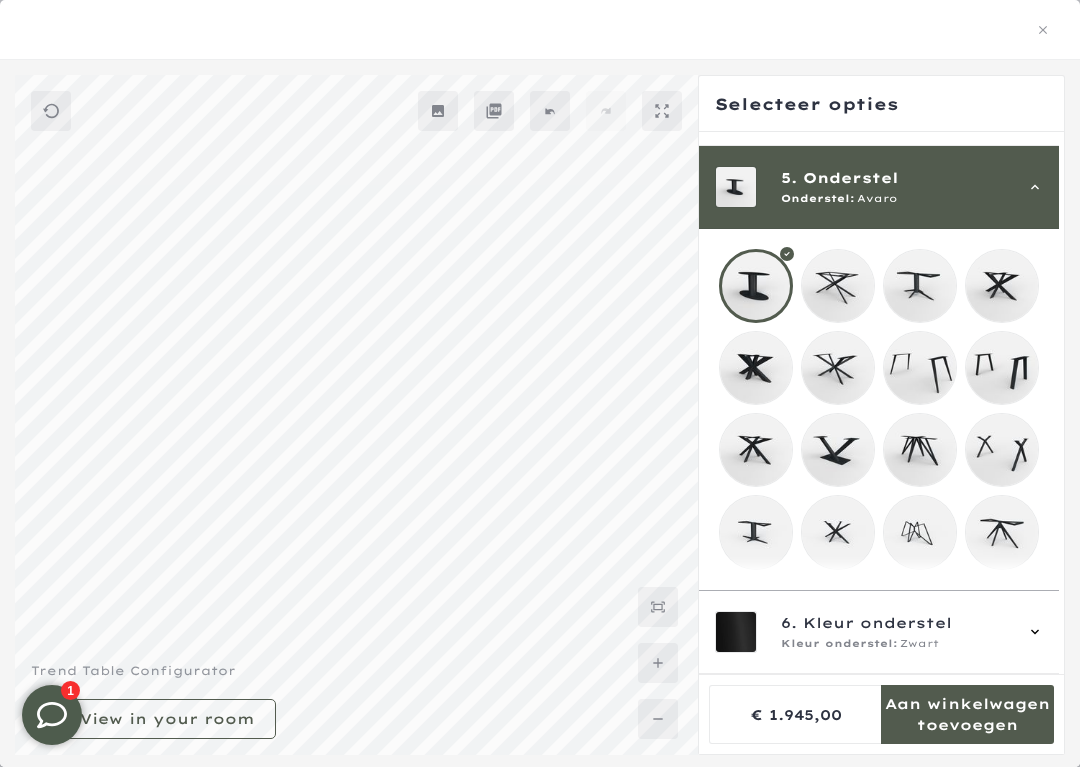 click at bounding box center [838, 450] 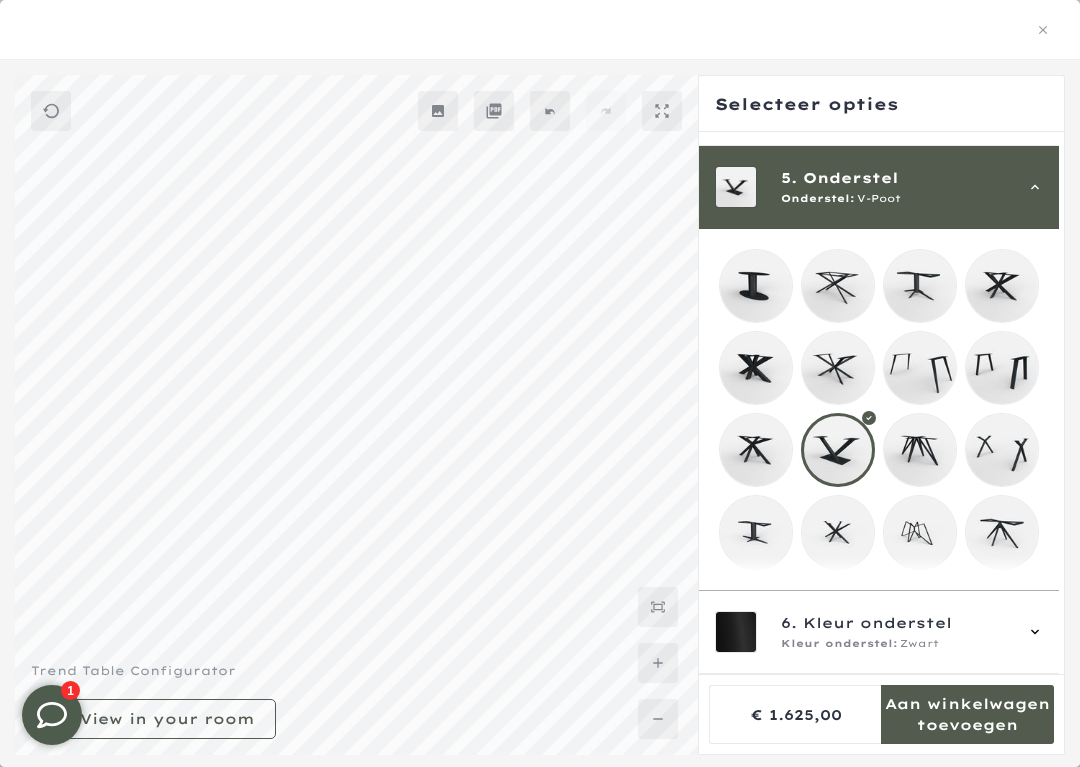 click at bounding box center (1002, 532) 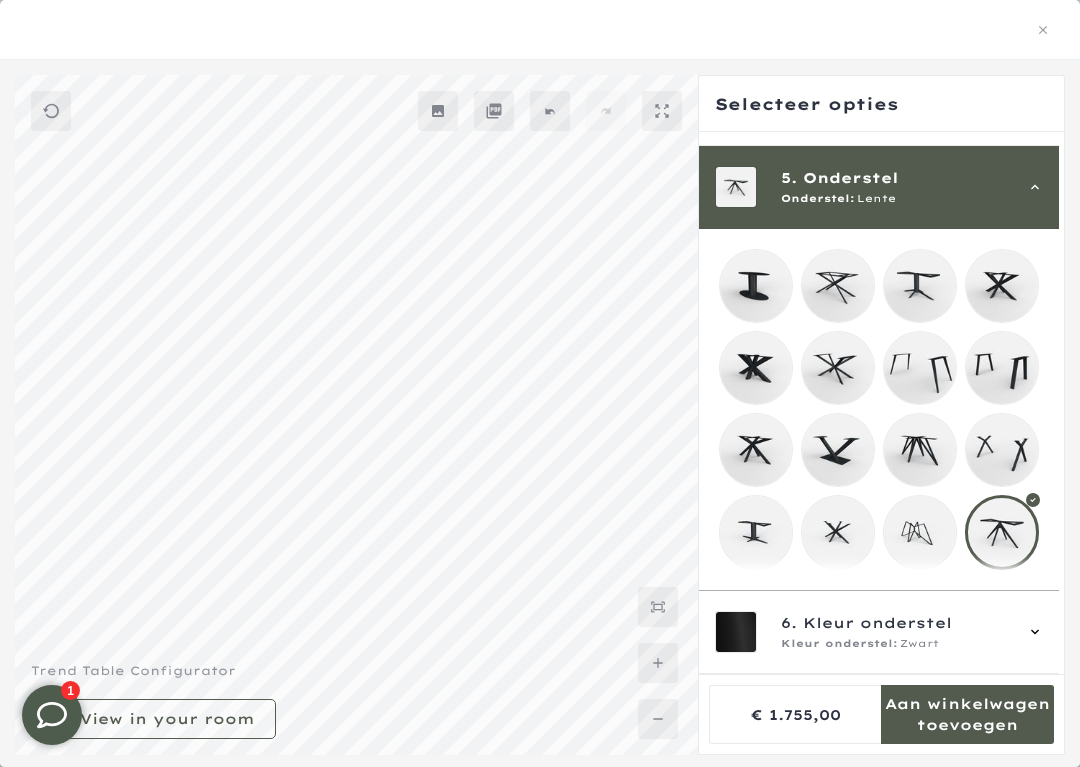 click at bounding box center (838, 286) 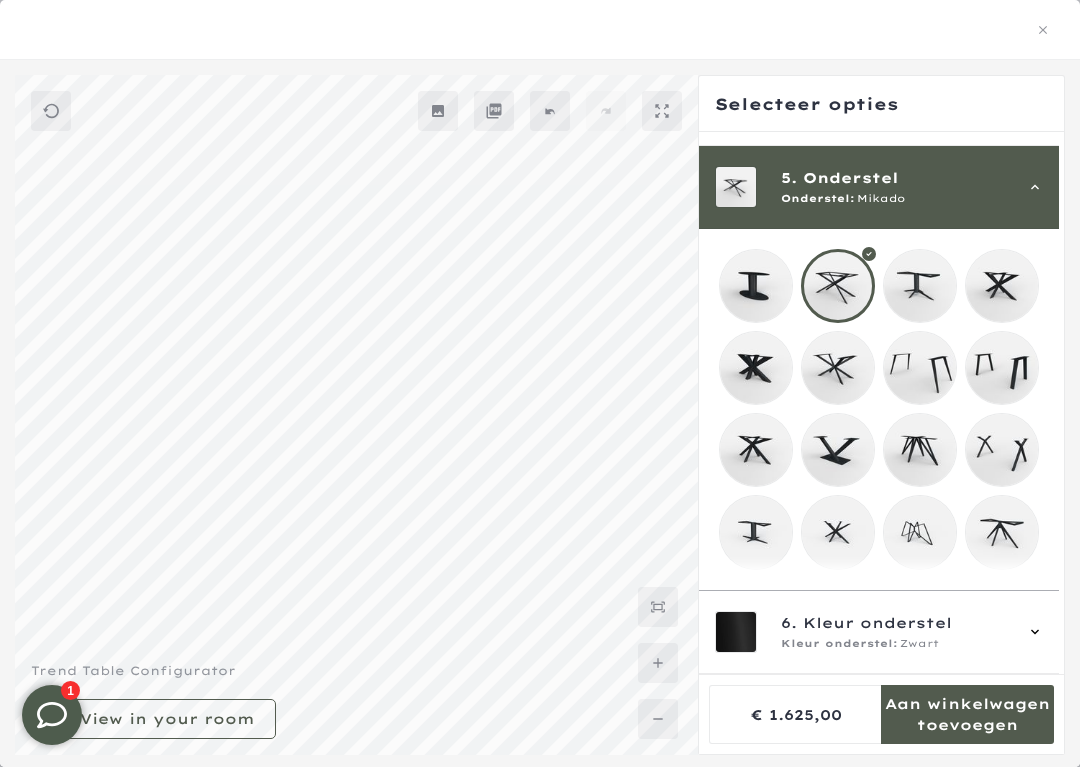 click at bounding box center (838, 368) 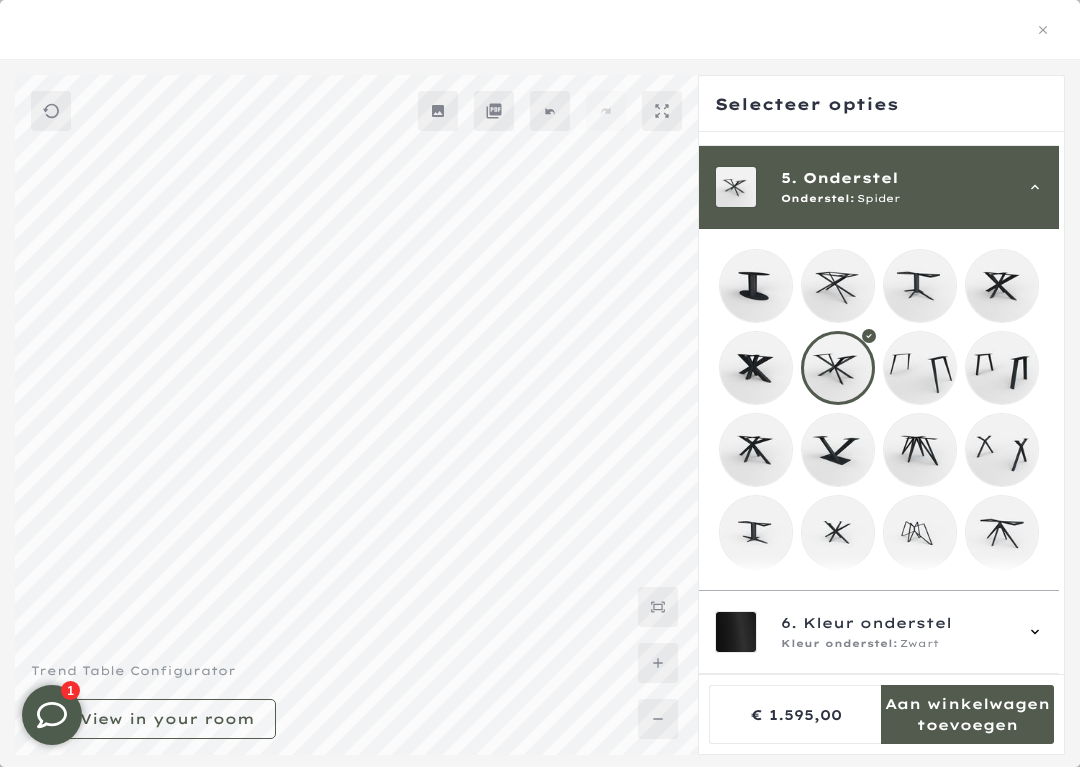 click at bounding box center [920, 532] 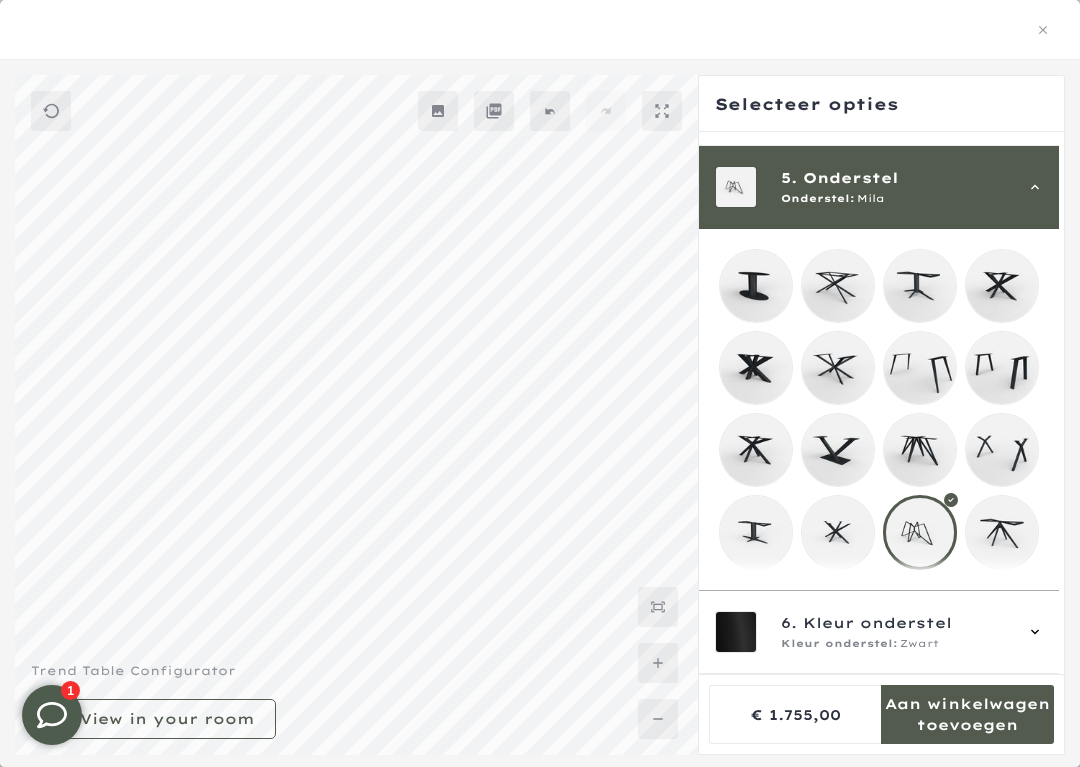 click at bounding box center (838, 450) 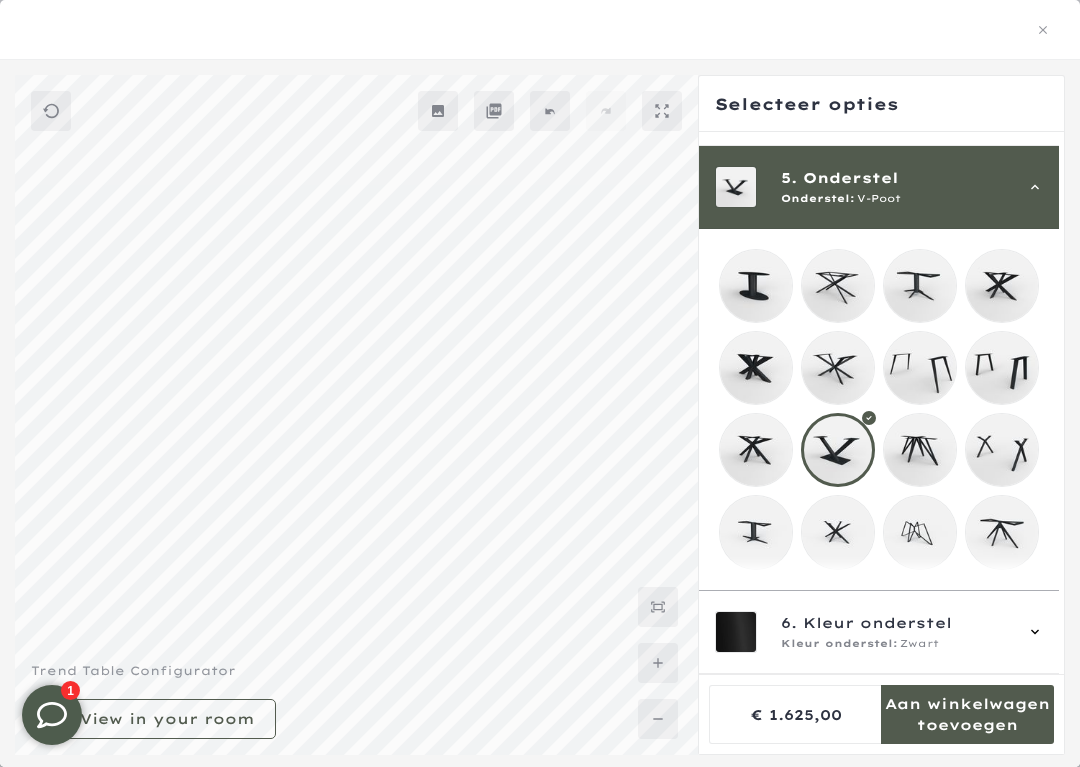 click 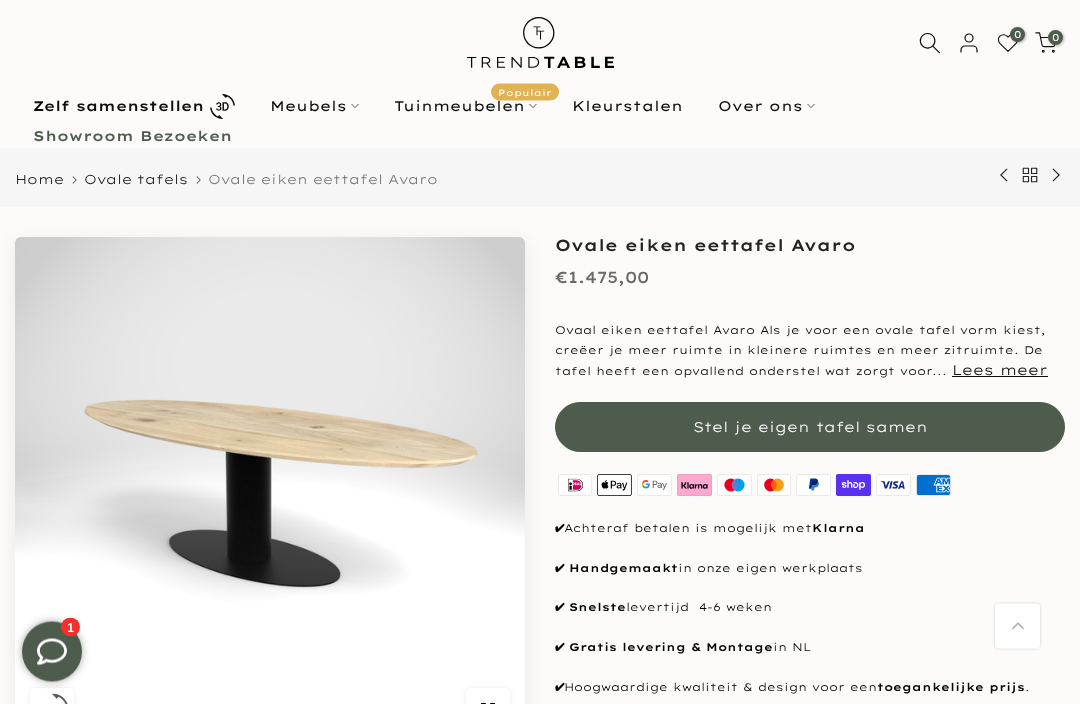 scroll, scrollTop: 0, scrollLeft: 0, axis: both 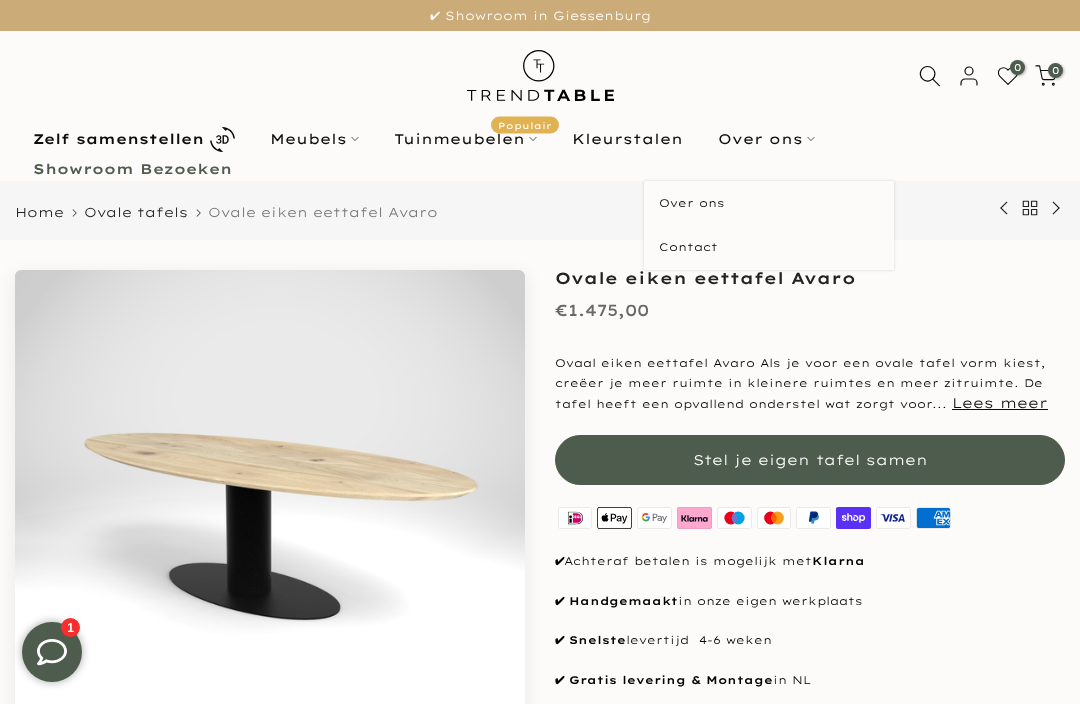 click on "Over ons" at bounding box center (766, 139) 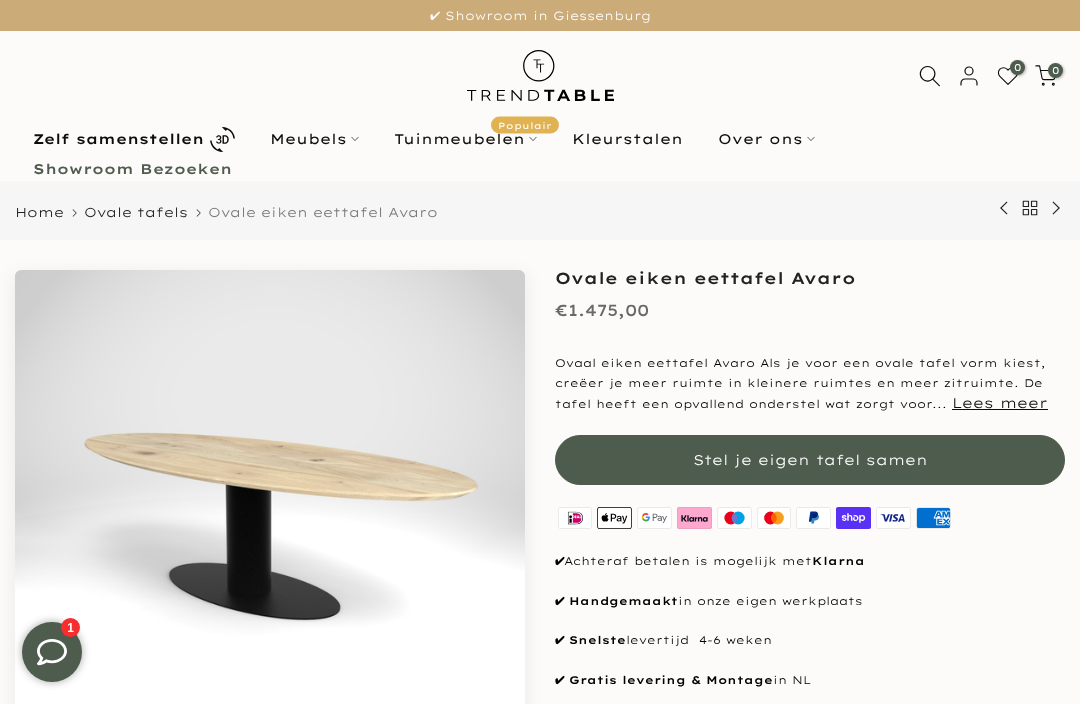 click on "Zelf samenstellen
Meubels
Configurator (zelf samenstellen)
Eikenhouten Tafels
Organische tafels Ovale tafels Deens ovale eettafels Rechthoekige tafels Ronde tafels Visgraat tafels Zwarte tafels Bartafels Salontafels
Notenhouten tafels
Stoelen
Eetkamerstoelen Barstoelen Eetkamerbanken Tuinstoelen
Tuintafels
Douglas tuintafels Iroko tuintafels Douglas salontafels Tuinsets Banken voor buiten
Overig
Tafelpoten Tafelbladen Onderhoud Wandplanken
Showmodellen SALE Kies je kleurstaal
Tuinmeubelen Populair
Tuintafels Tuinsets Tuinset 8 personen Tuinstoelen
Kleurstalen
Over ons
Over ons Contact
Showroom Bezoeken" at bounding box center [540, 151] 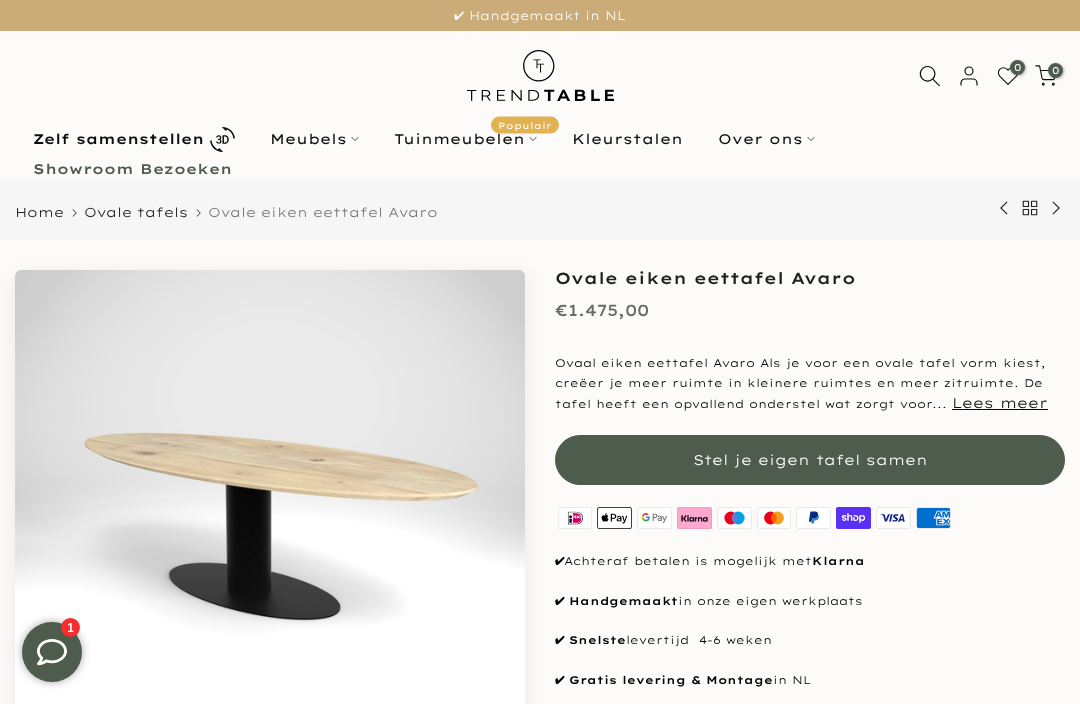 click on "Over ons" at bounding box center [766, 139] 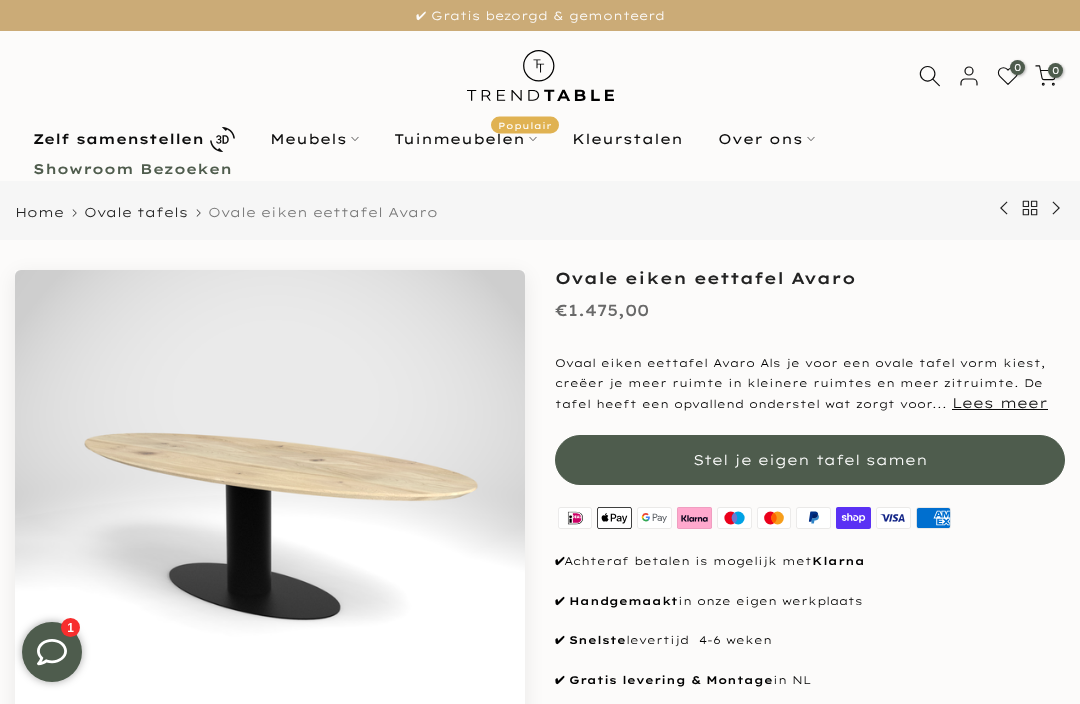 click on "Over ons" at bounding box center [766, 139] 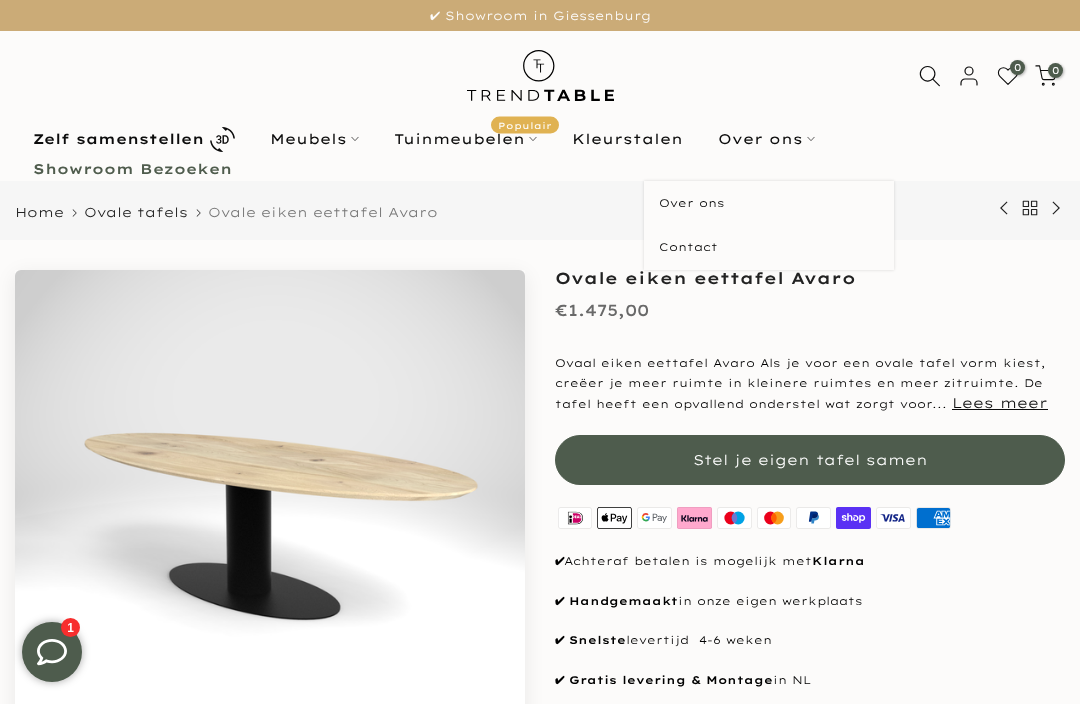 click on "Over ons" at bounding box center [769, 203] 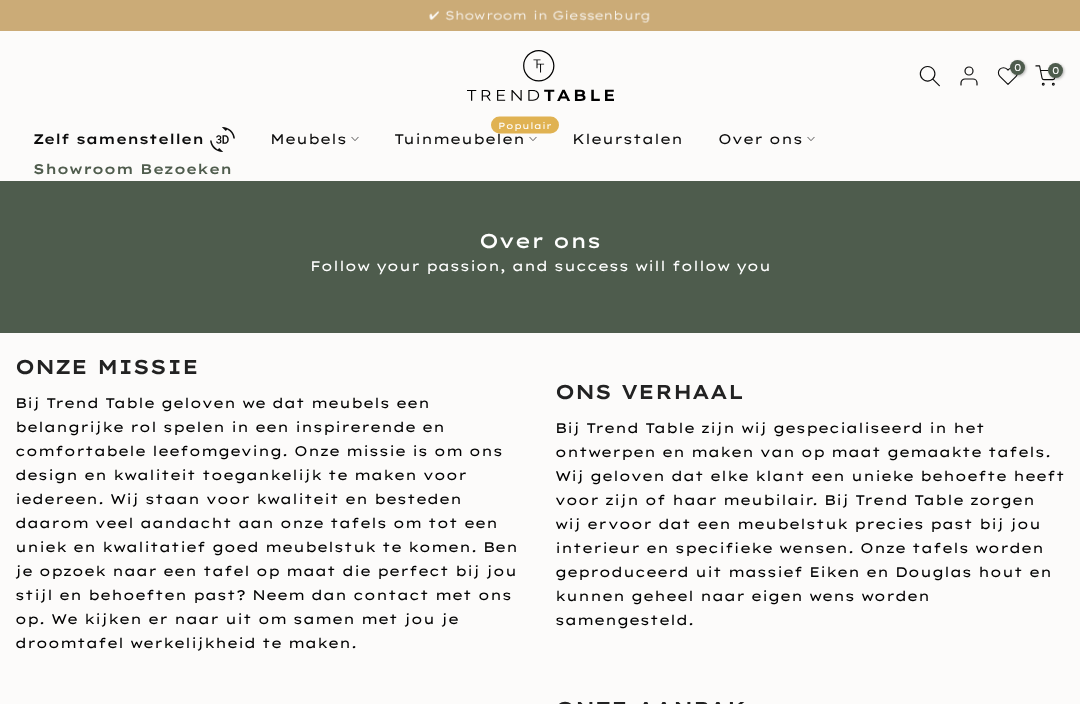 scroll, scrollTop: 0, scrollLeft: 0, axis: both 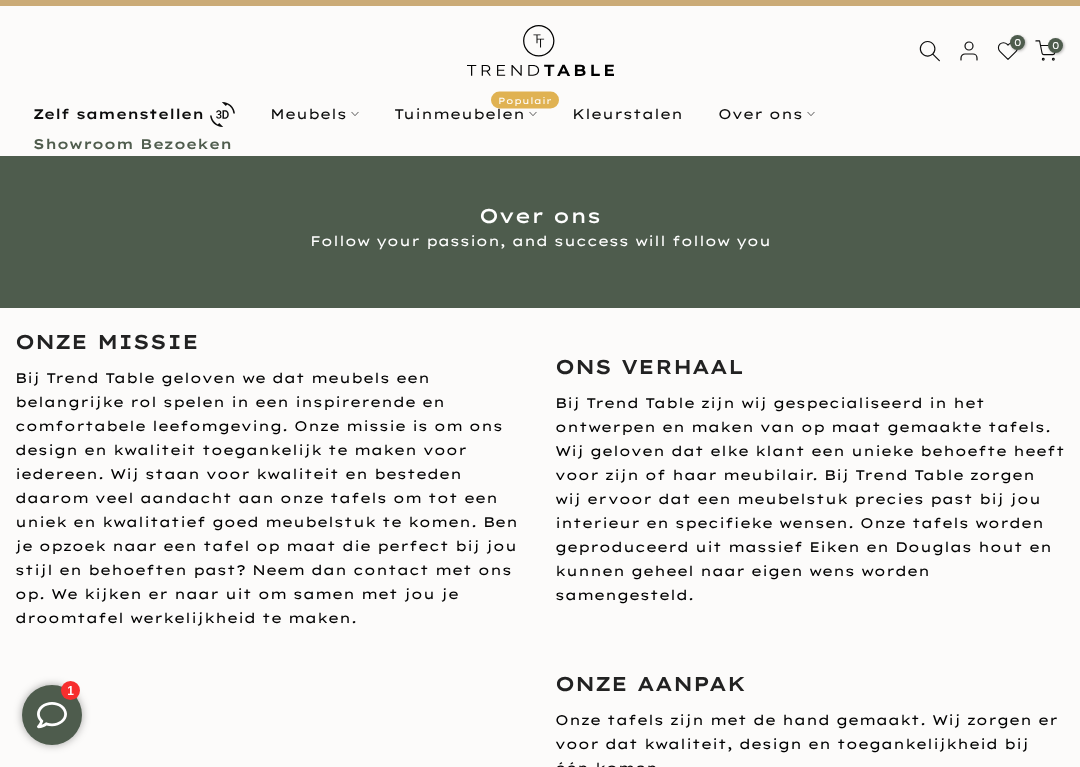 click on "Kleurstalen" at bounding box center (627, 114) 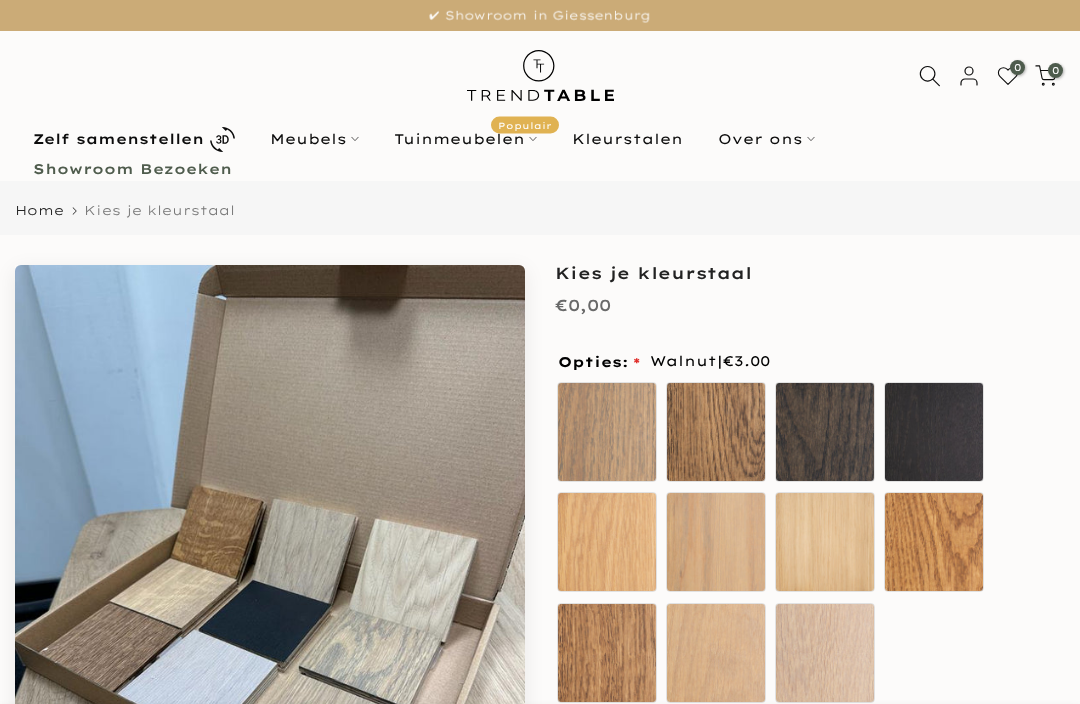 scroll, scrollTop: 0, scrollLeft: 0, axis: both 